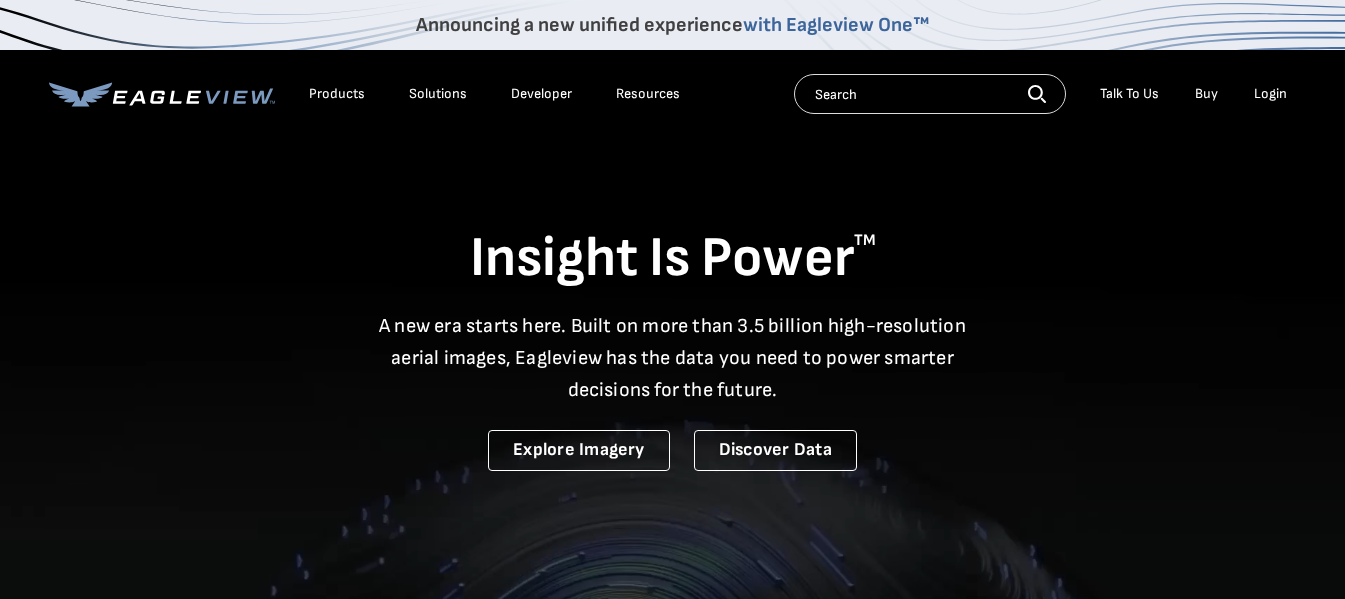 scroll, scrollTop: 0, scrollLeft: 0, axis: both 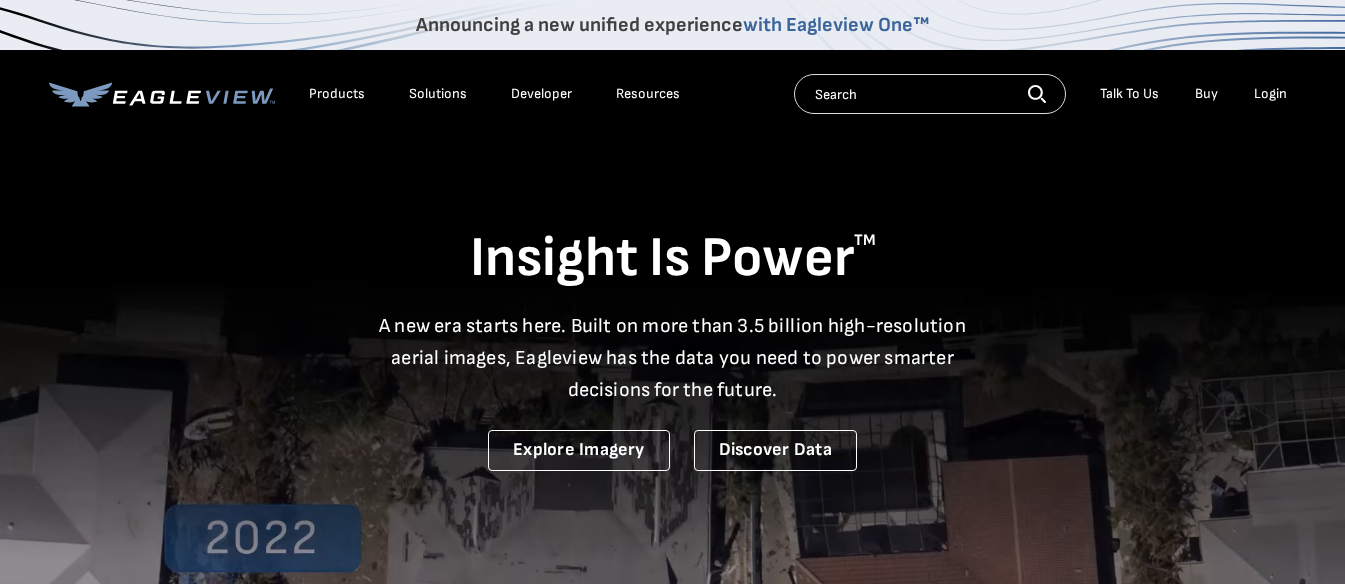click on "Login" at bounding box center [1270, 94] 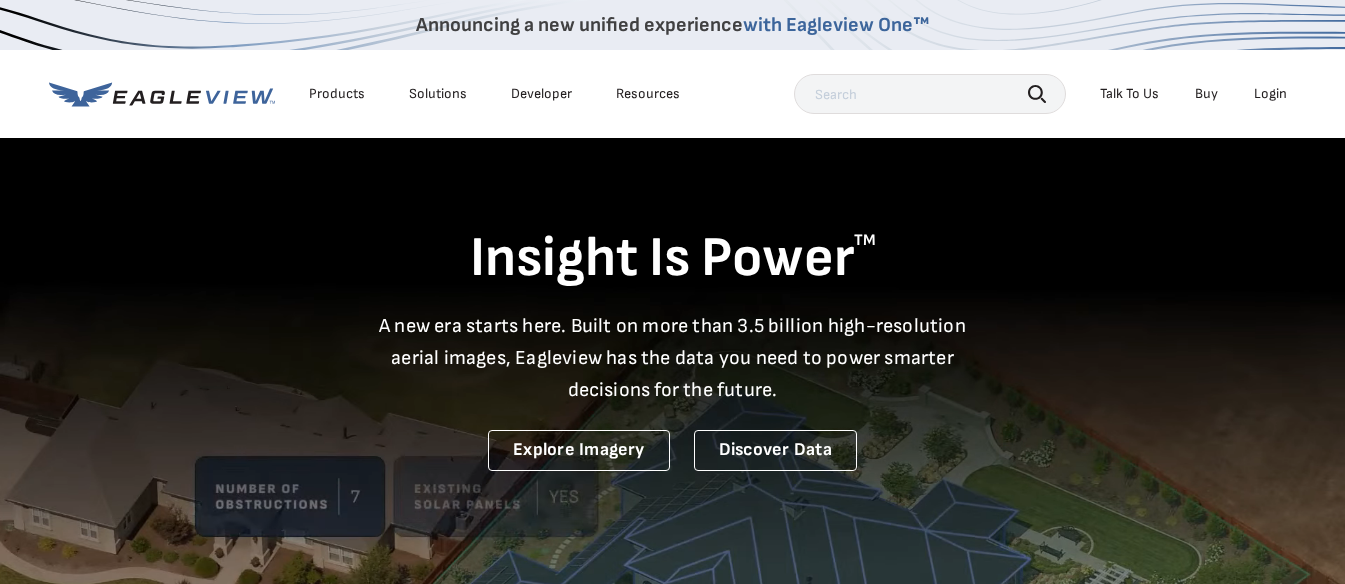 click on "Login" at bounding box center (1270, 94) 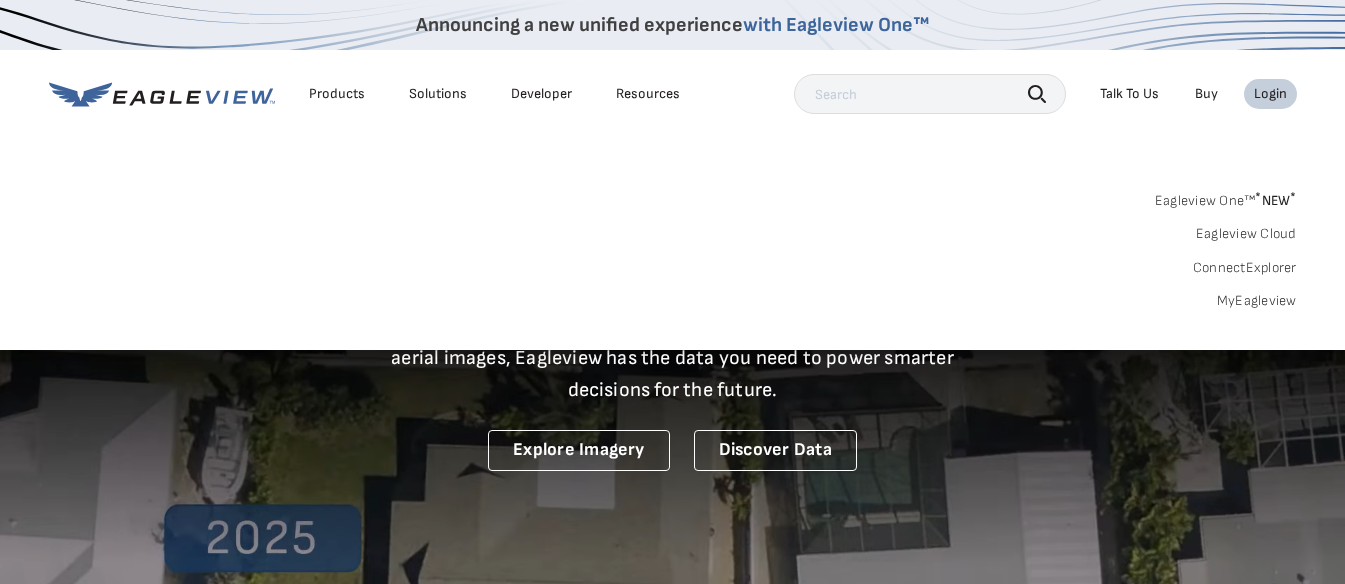 click on "MyEagleview" at bounding box center [1257, 301] 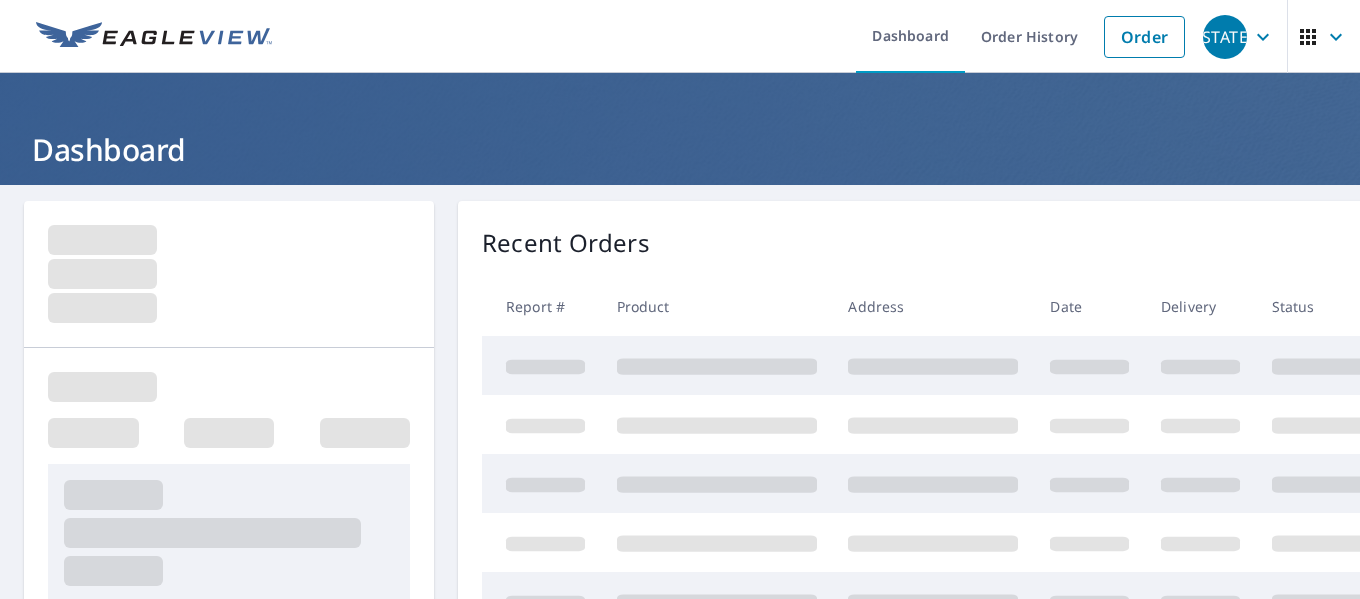 scroll, scrollTop: 0, scrollLeft: 0, axis: both 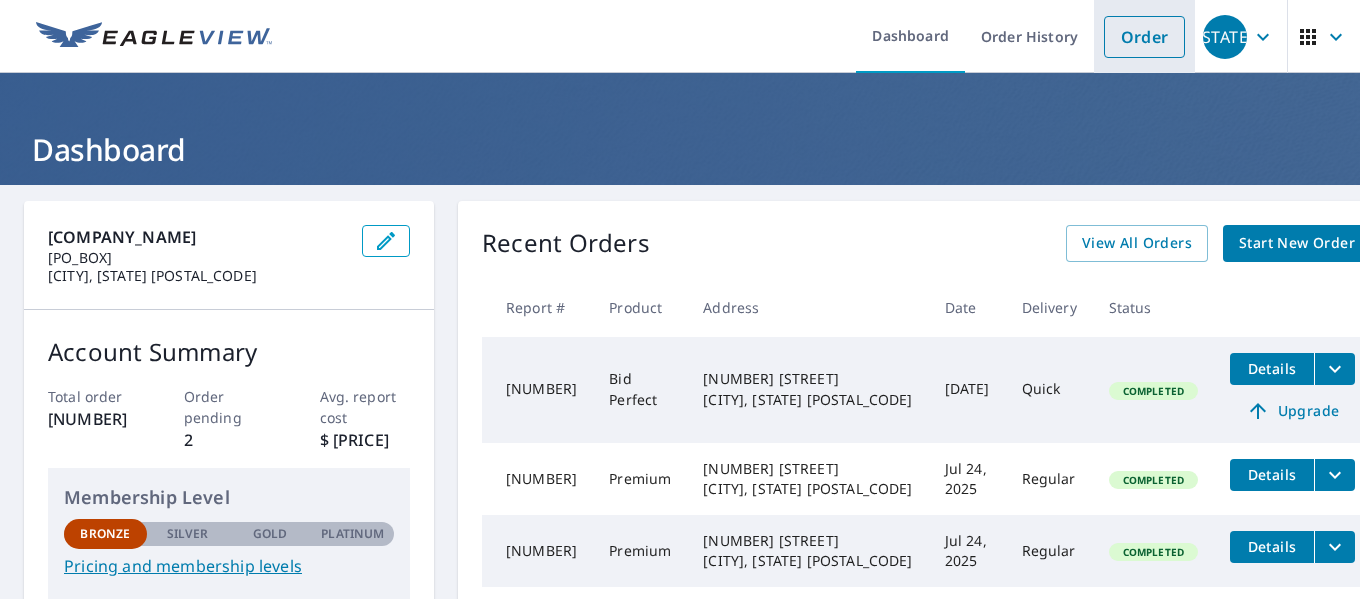 click on "Order" at bounding box center (1144, 37) 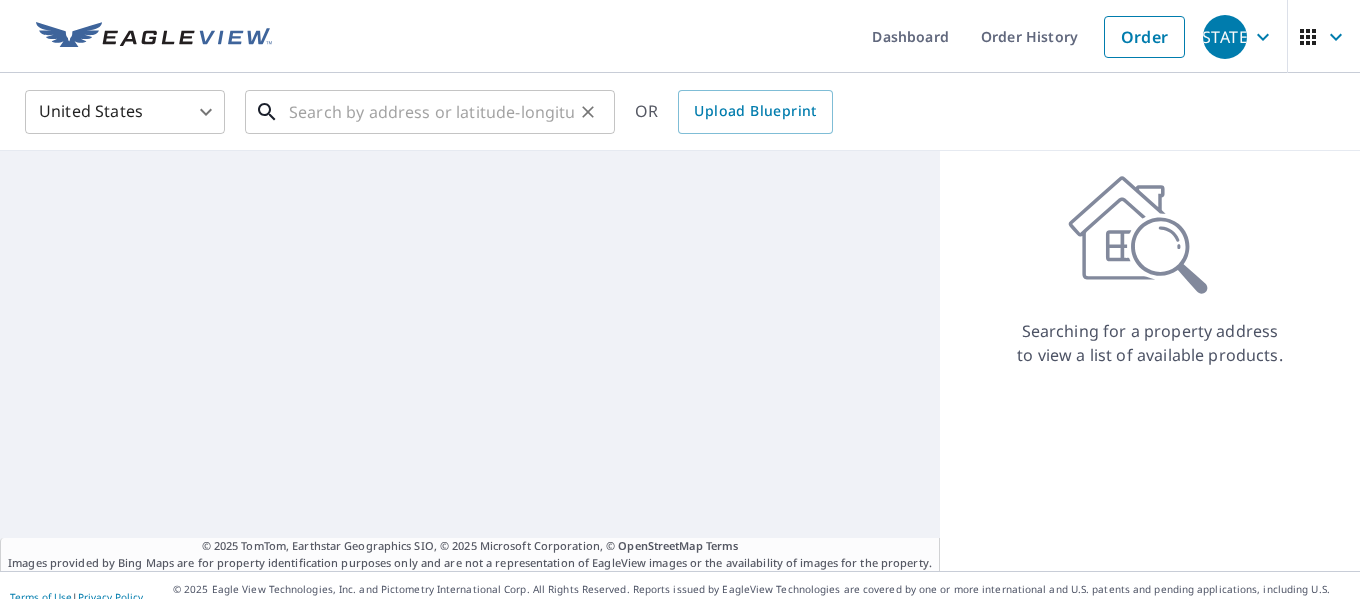 click at bounding box center [431, 112] 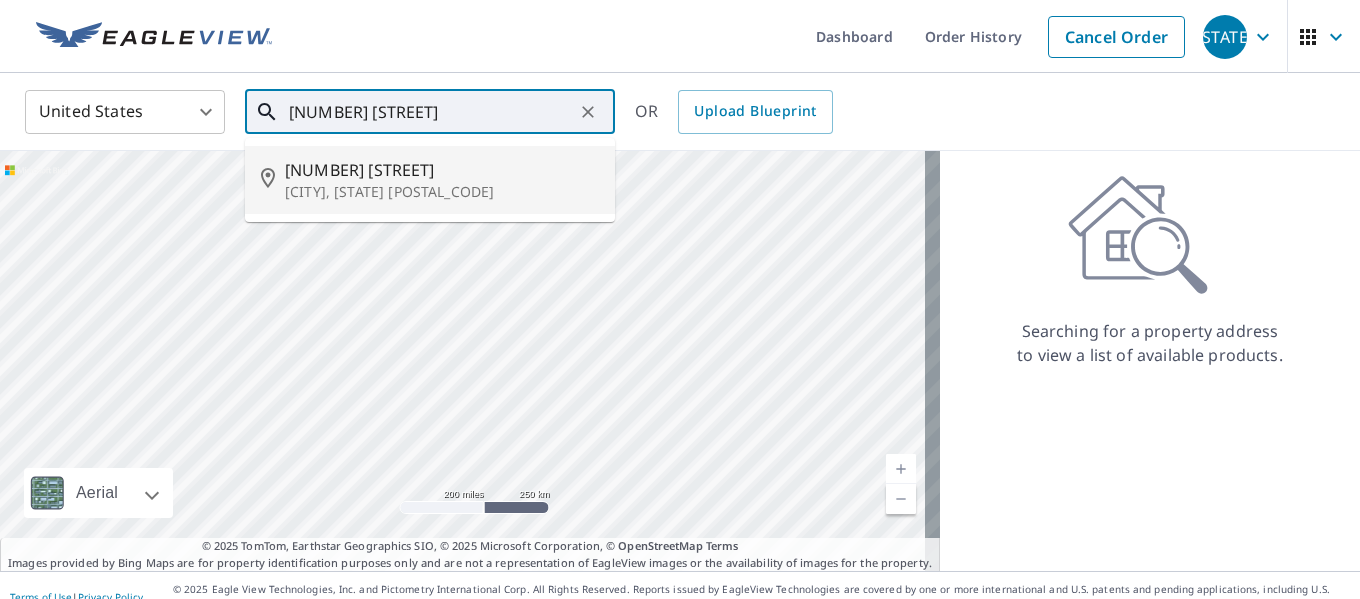 click on "[NUMBER] [STREET] [CITY], [STATE] [POSTAL_CODE]" at bounding box center [430, 180] 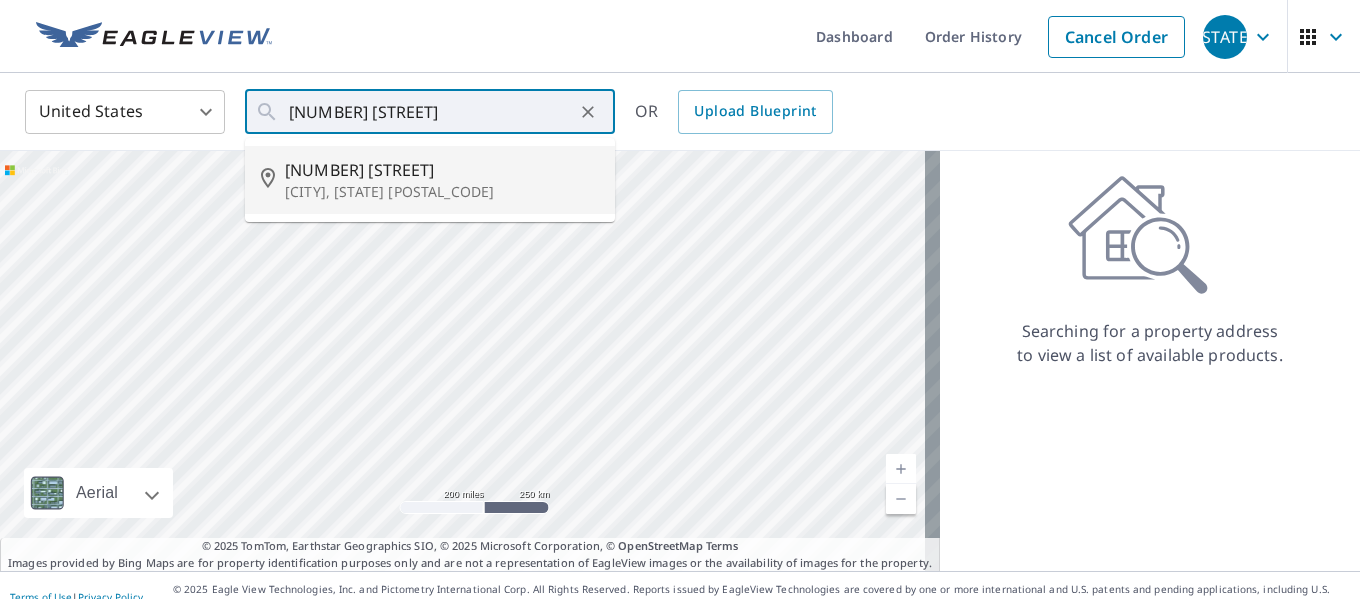 type on "[NUMBER] [STREET] [CITY], [STATE] [POSTAL_CODE]" 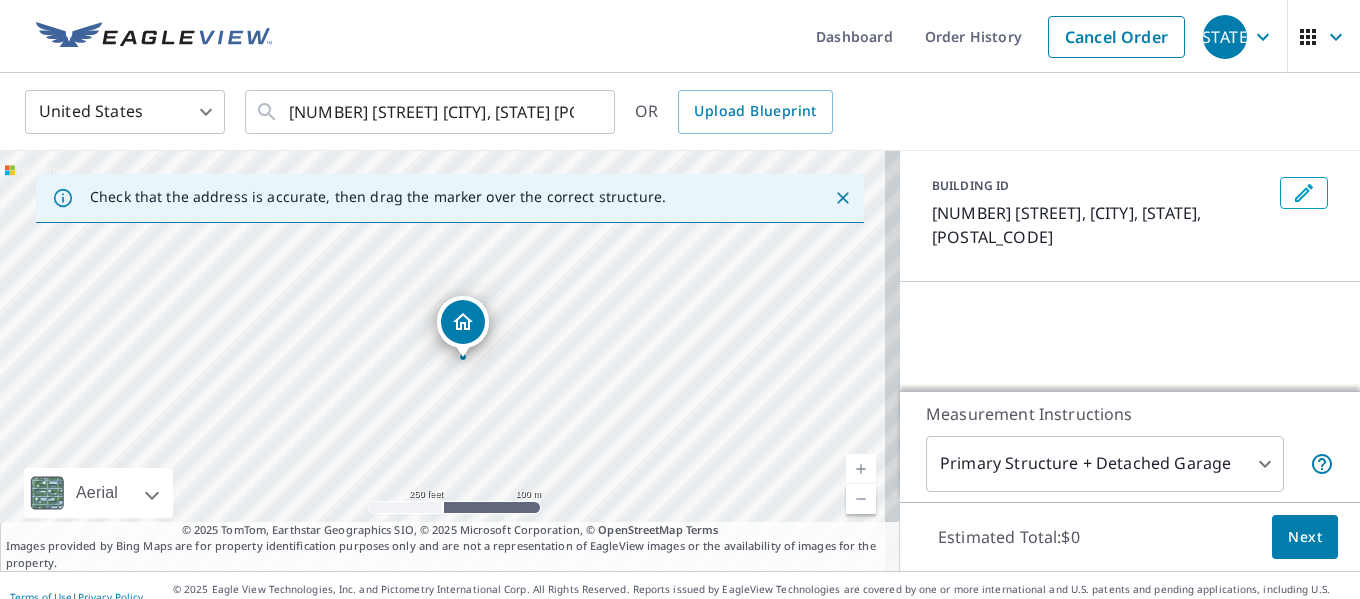 scroll, scrollTop: 200, scrollLeft: 0, axis: vertical 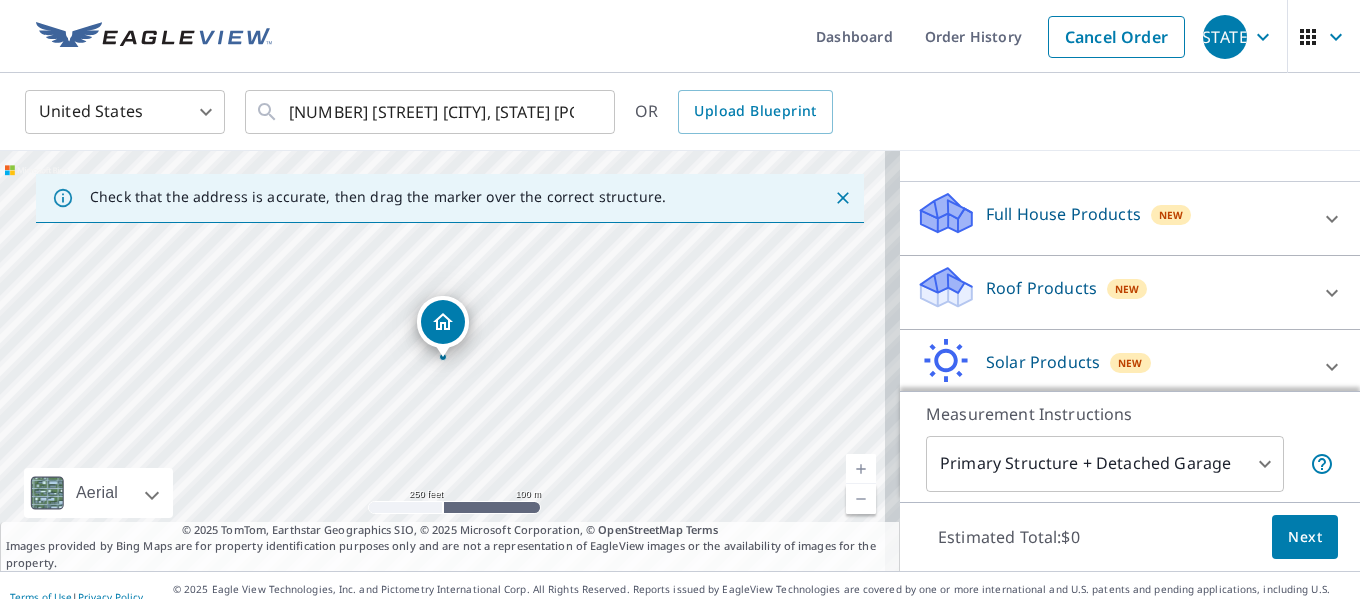 click 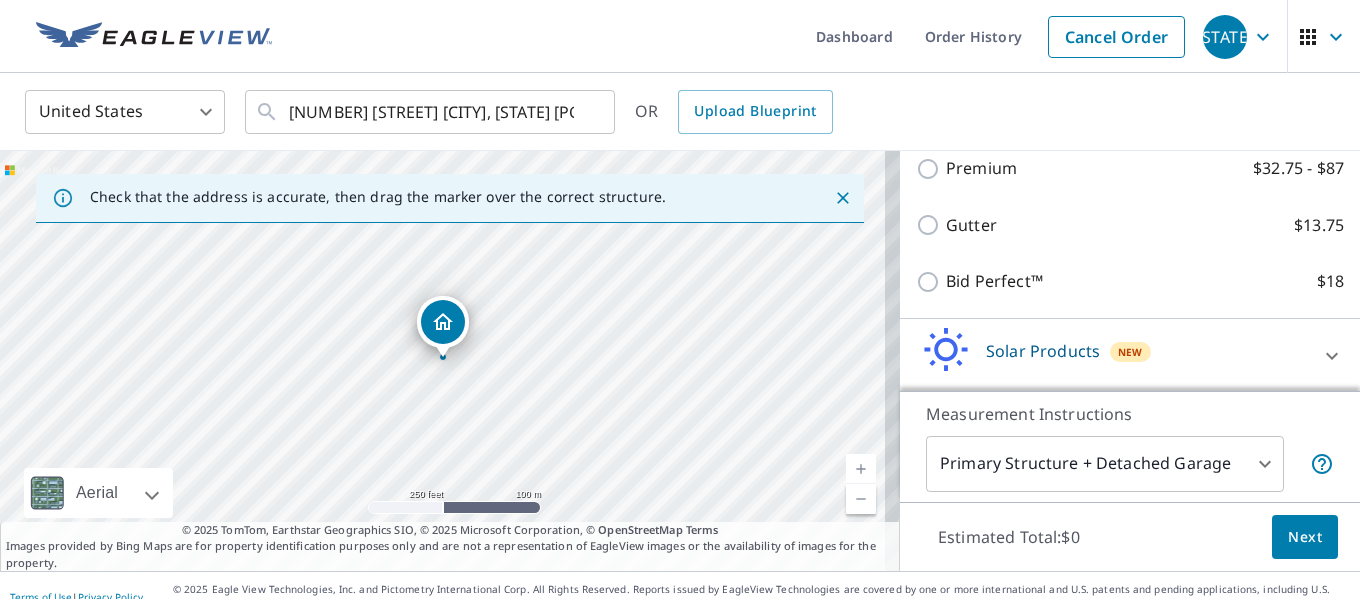 scroll, scrollTop: 400, scrollLeft: 0, axis: vertical 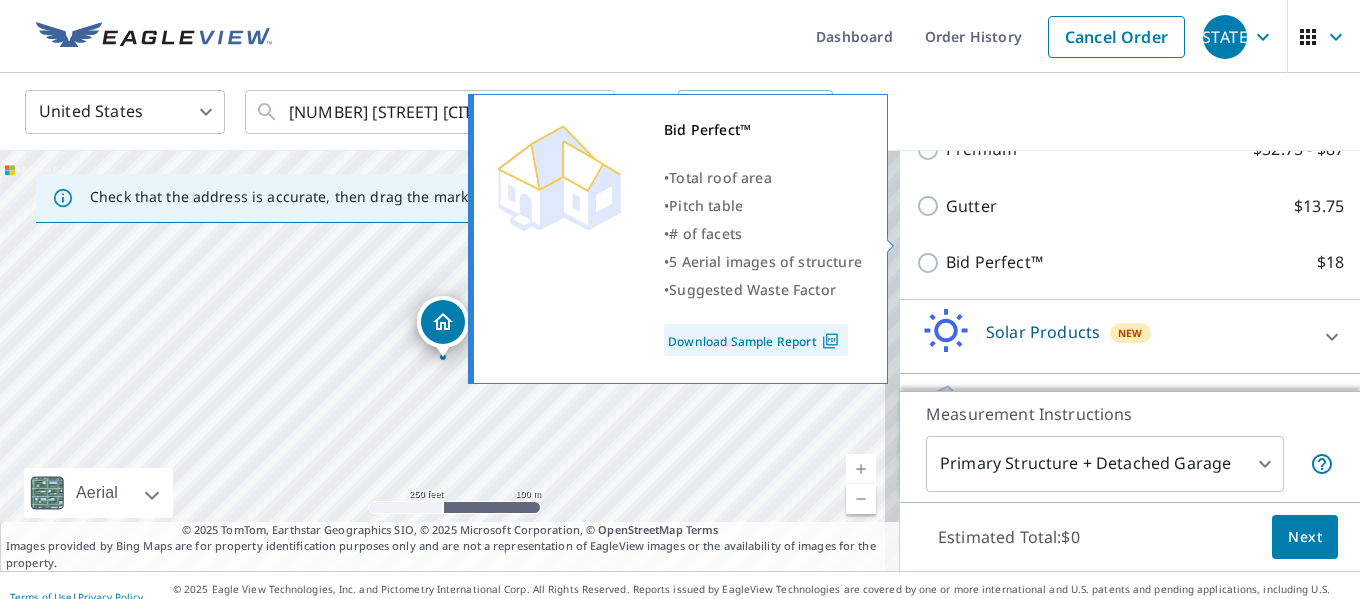 click on "$18" at bounding box center (1330, 262) 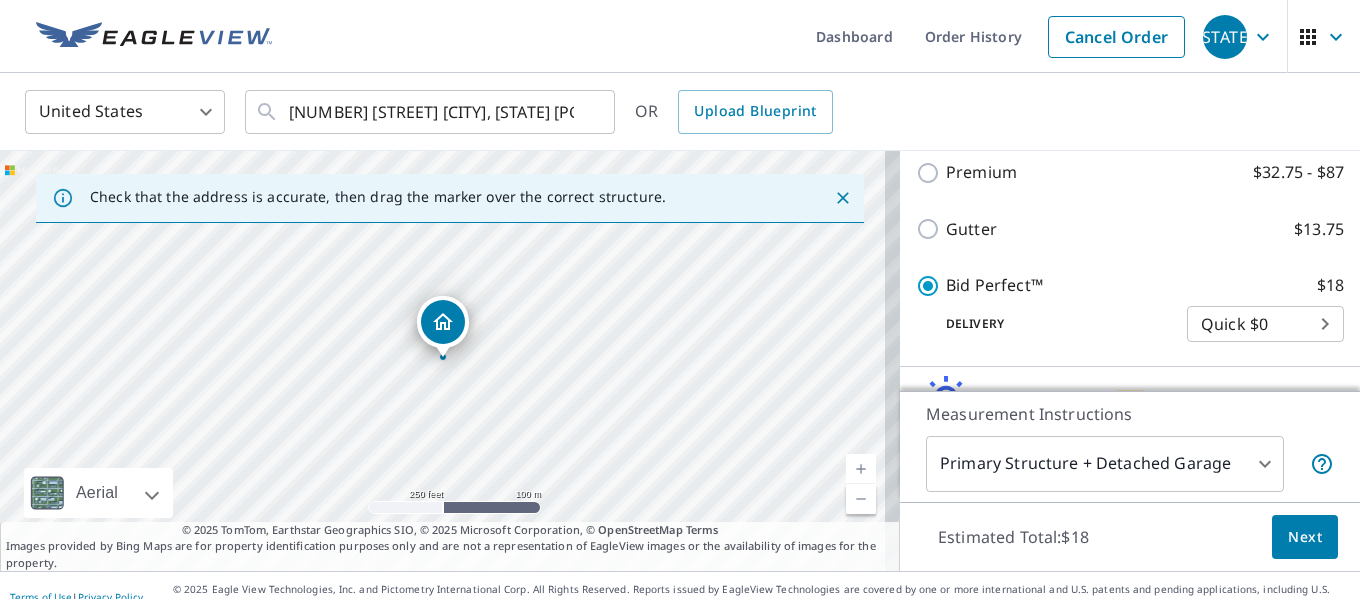 scroll, scrollTop: 498, scrollLeft: 0, axis: vertical 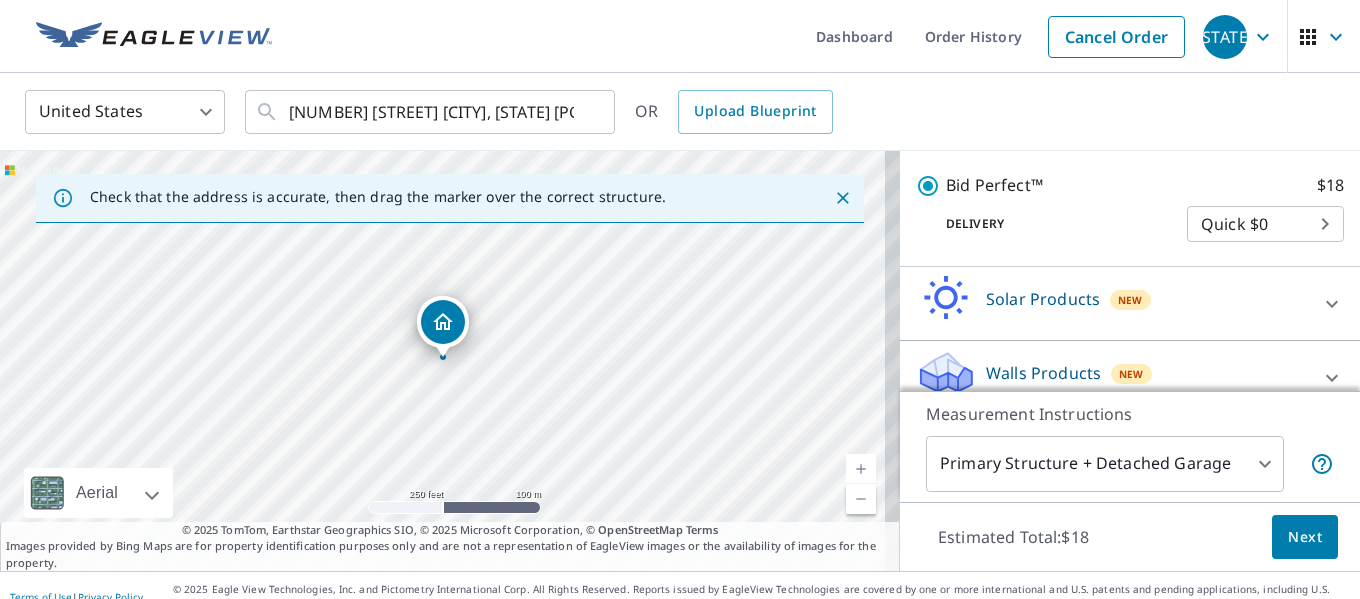 click 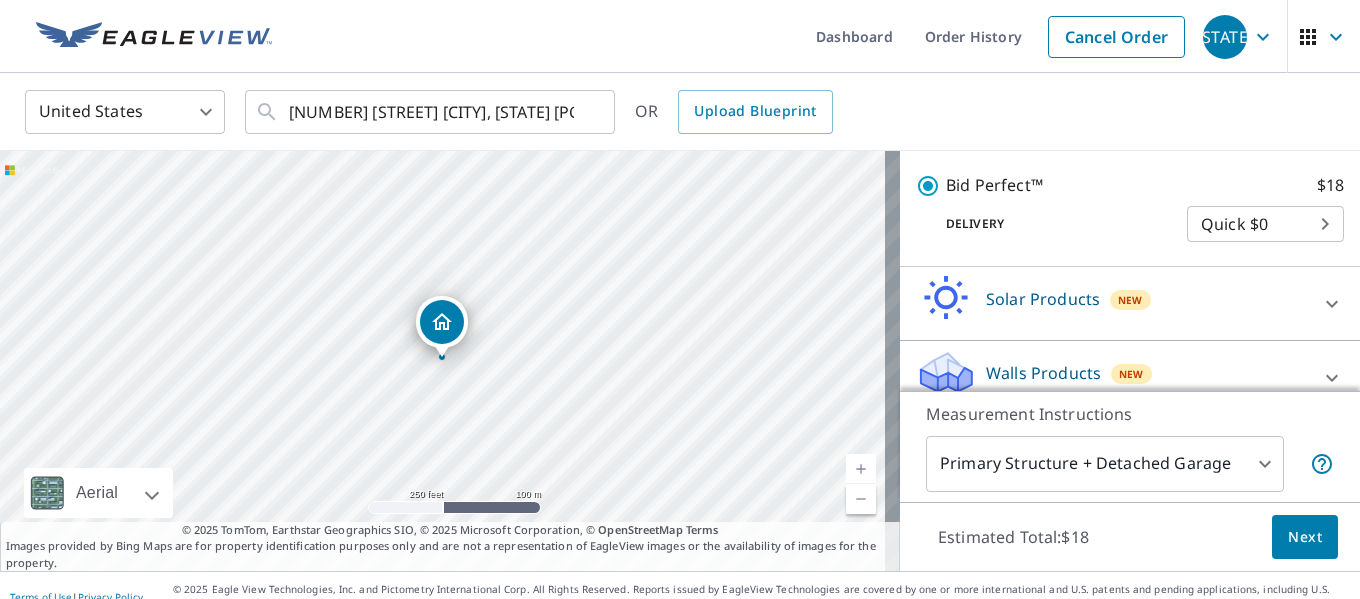 scroll, scrollTop: 23, scrollLeft: 0, axis: vertical 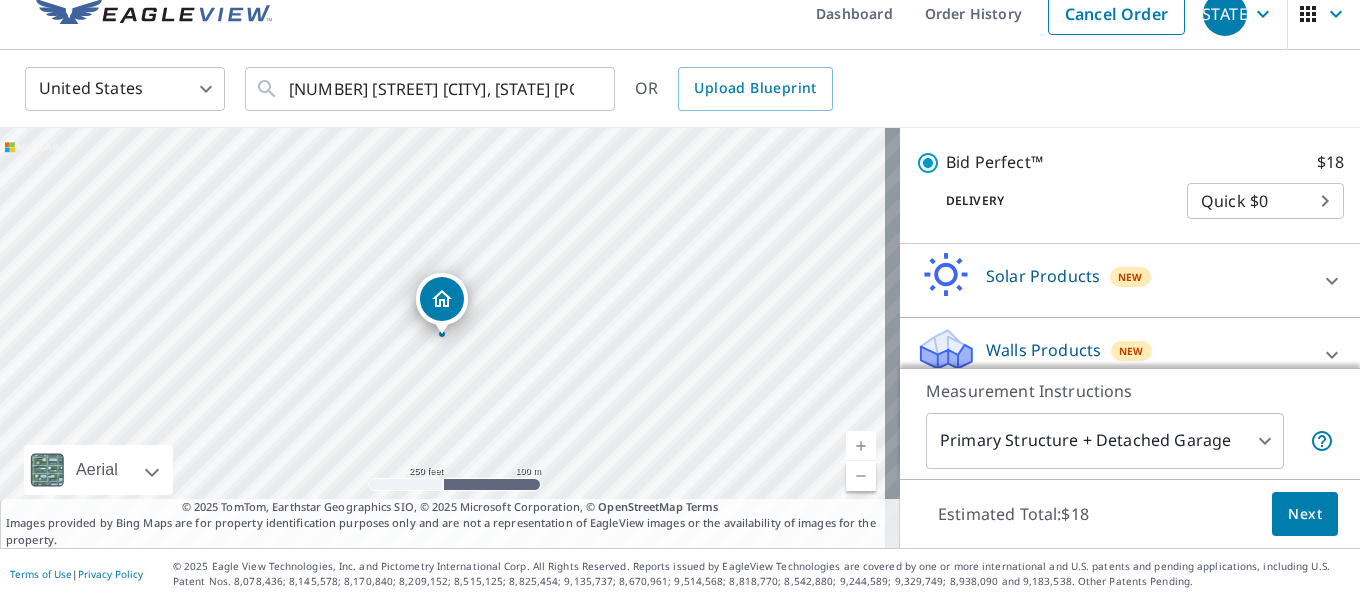 click on "Next" at bounding box center [1305, 514] 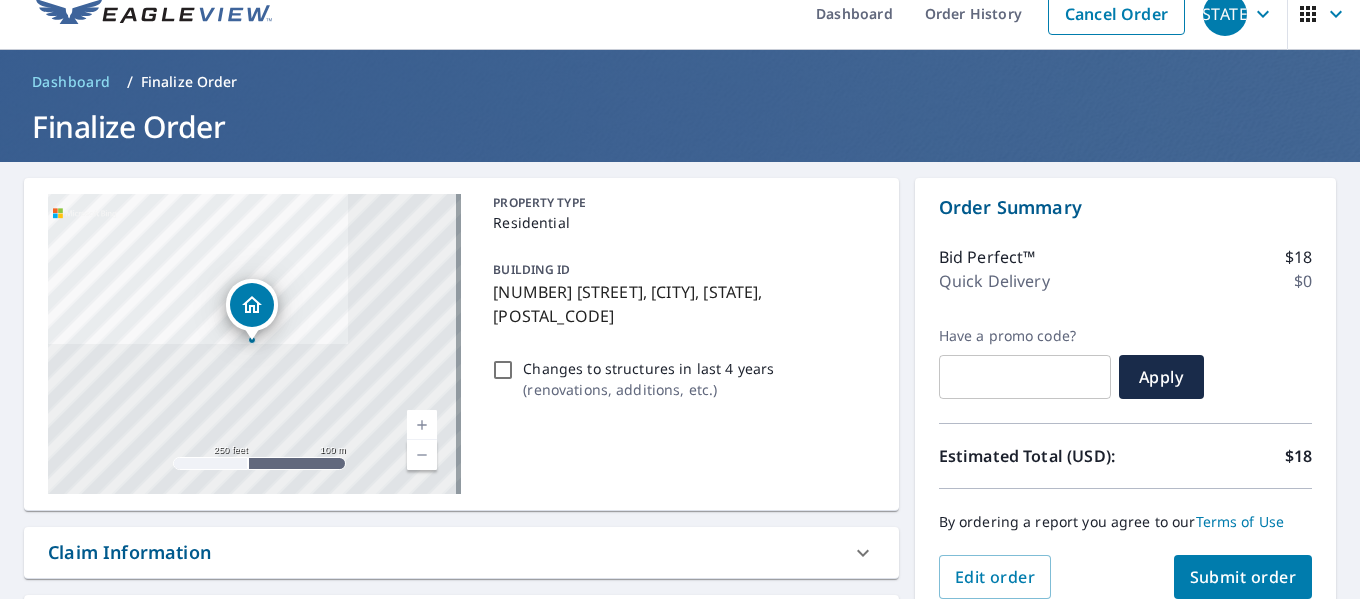 scroll, scrollTop: 223, scrollLeft: 0, axis: vertical 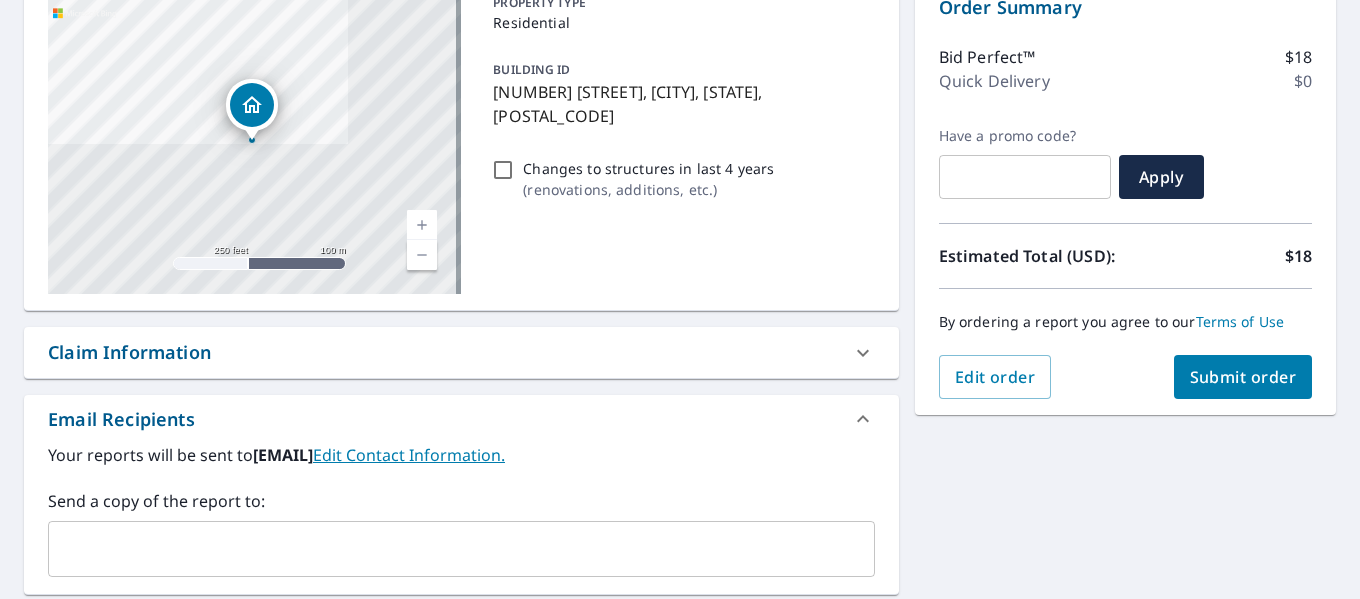 click on "Submit order" at bounding box center [1243, 377] 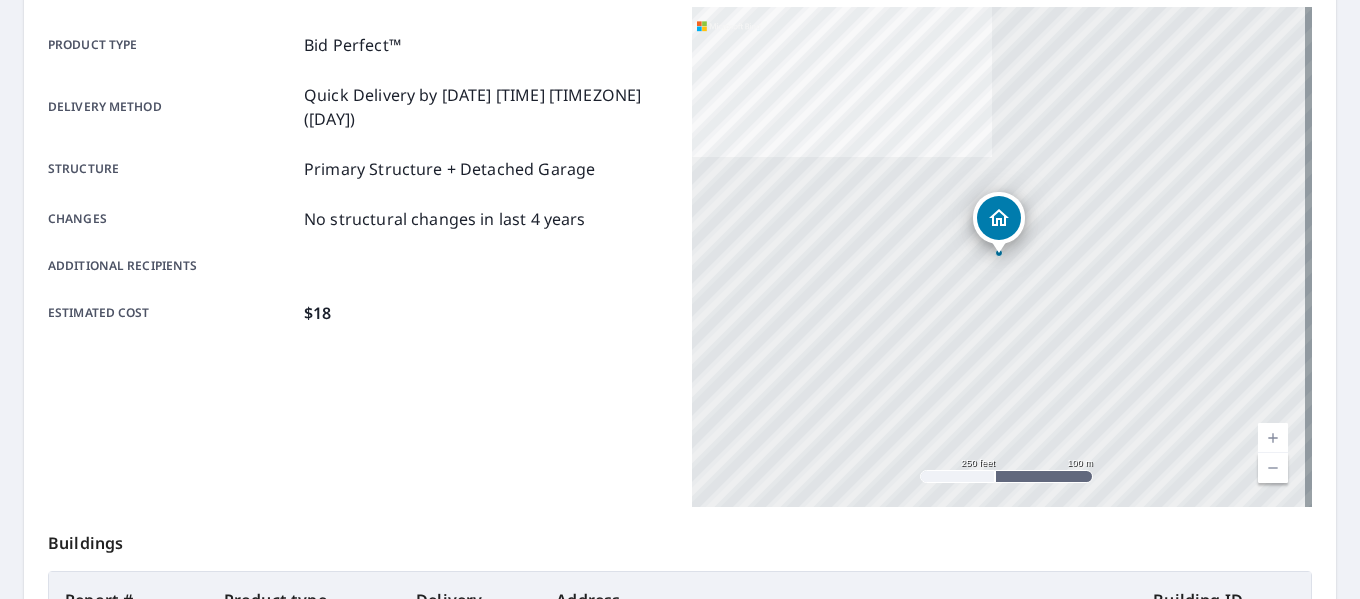 scroll, scrollTop: 0, scrollLeft: 0, axis: both 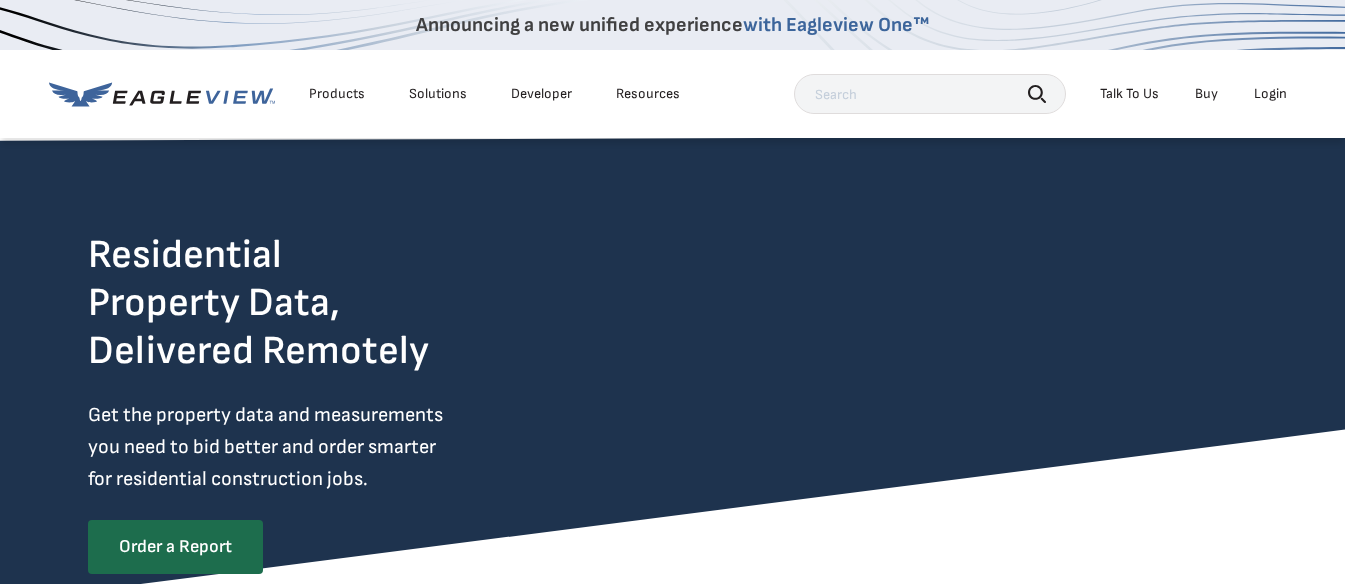 click on "Login" at bounding box center [1270, 94] 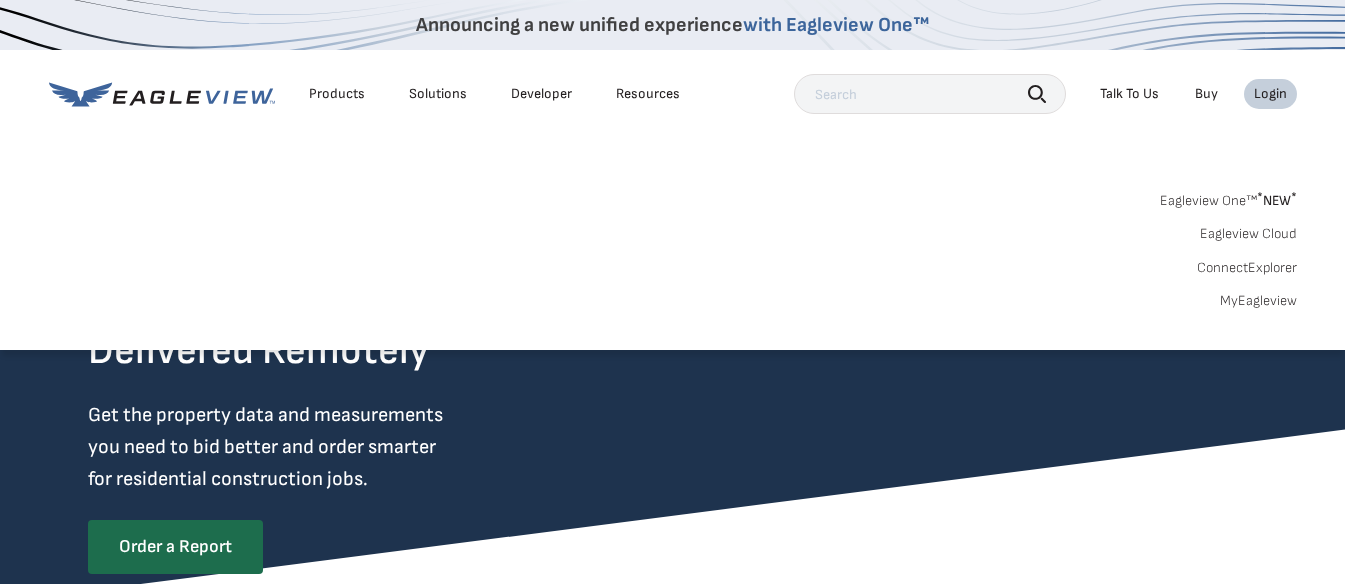 click on "MyEagleview" at bounding box center [1258, 301] 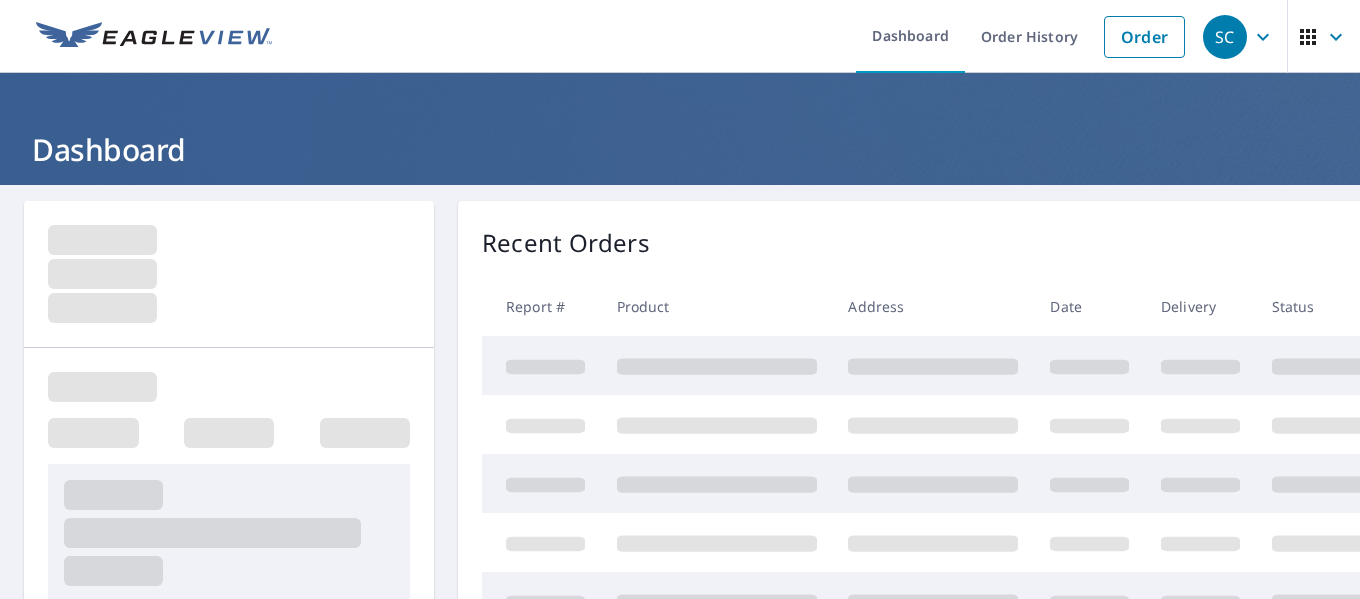 scroll, scrollTop: 0, scrollLeft: 0, axis: both 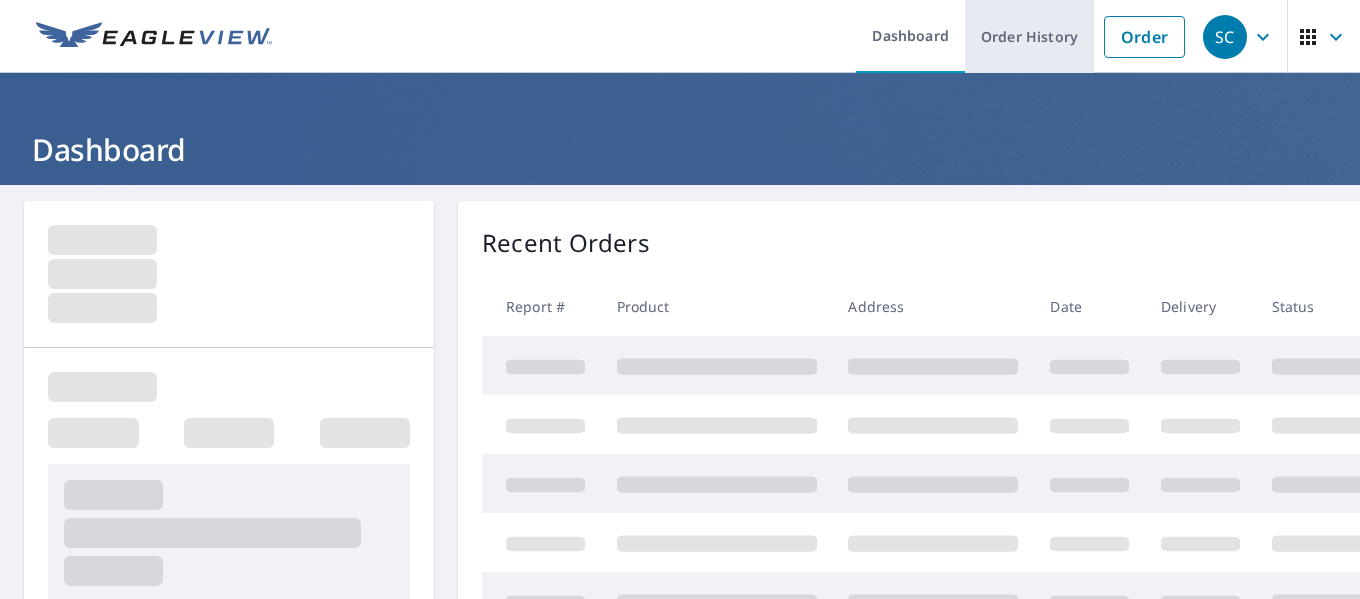 click on "Order History" at bounding box center [1029, 36] 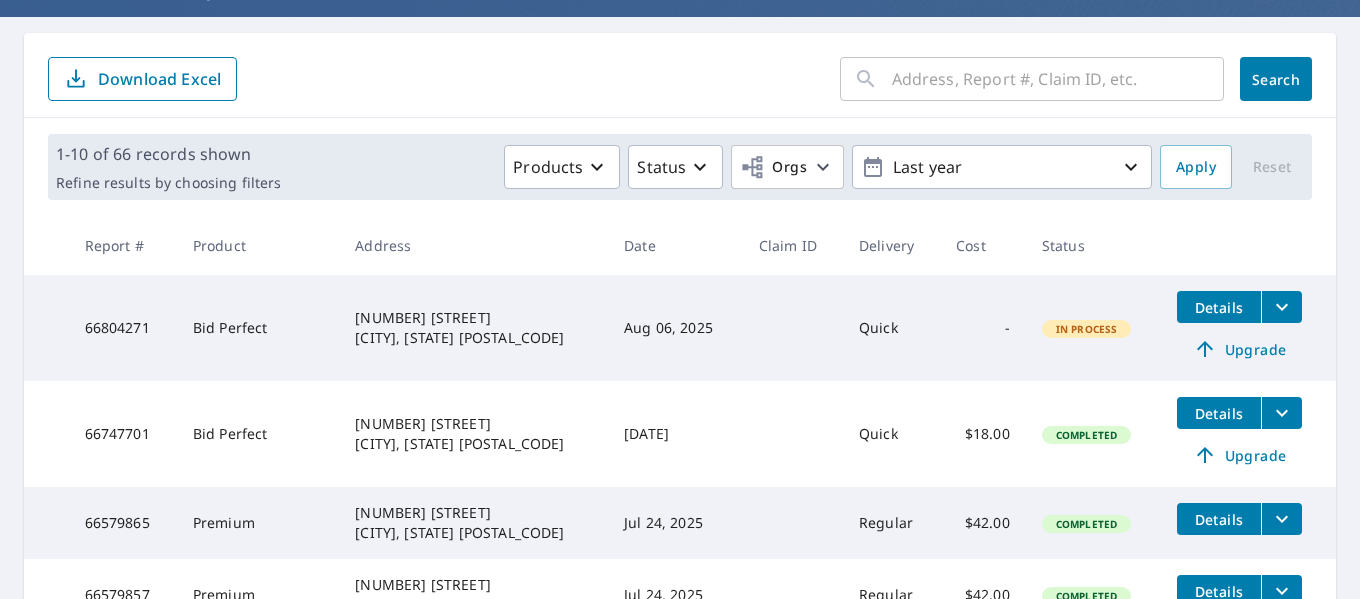 scroll, scrollTop: 200, scrollLeft: 0, axis: vertical 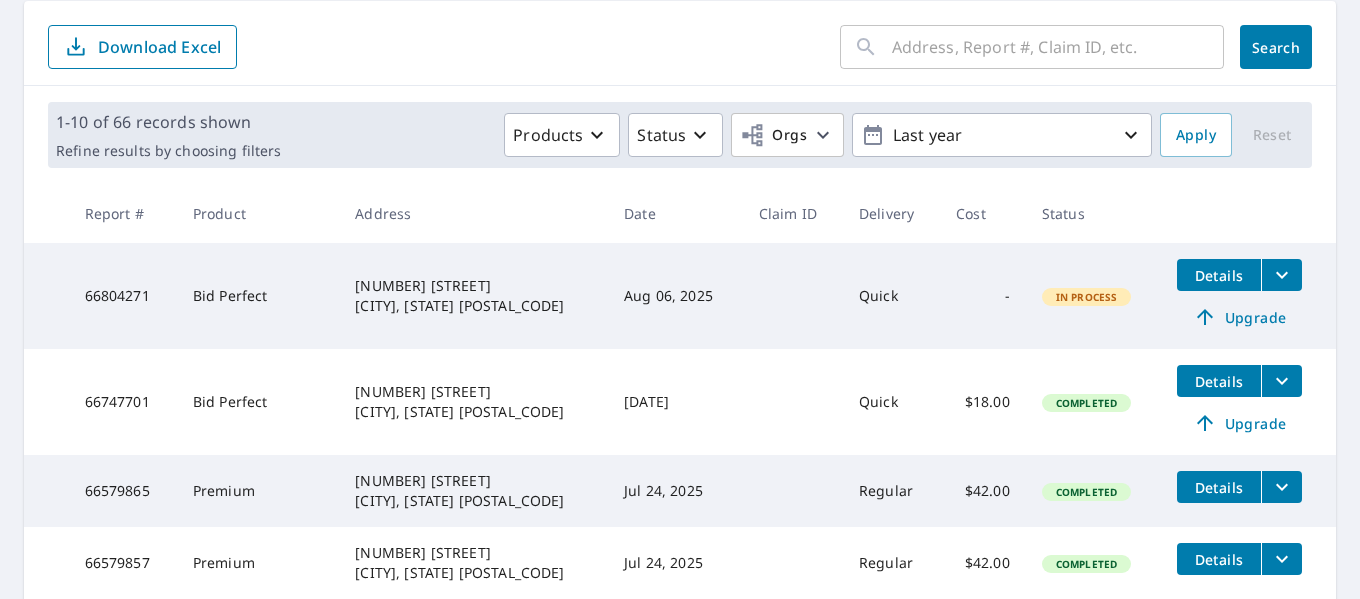 click on "Details" at bounding box center [1219, 381] 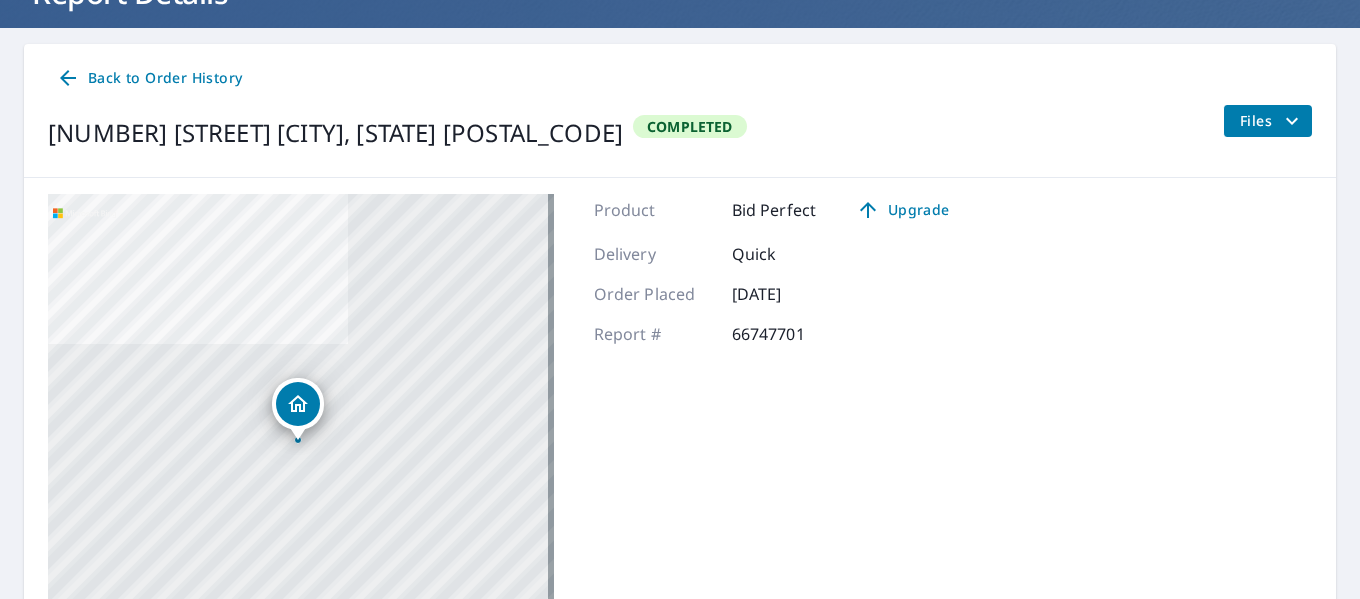 scroll, scrollTop: 0, scrollLeft: 0, axis: both 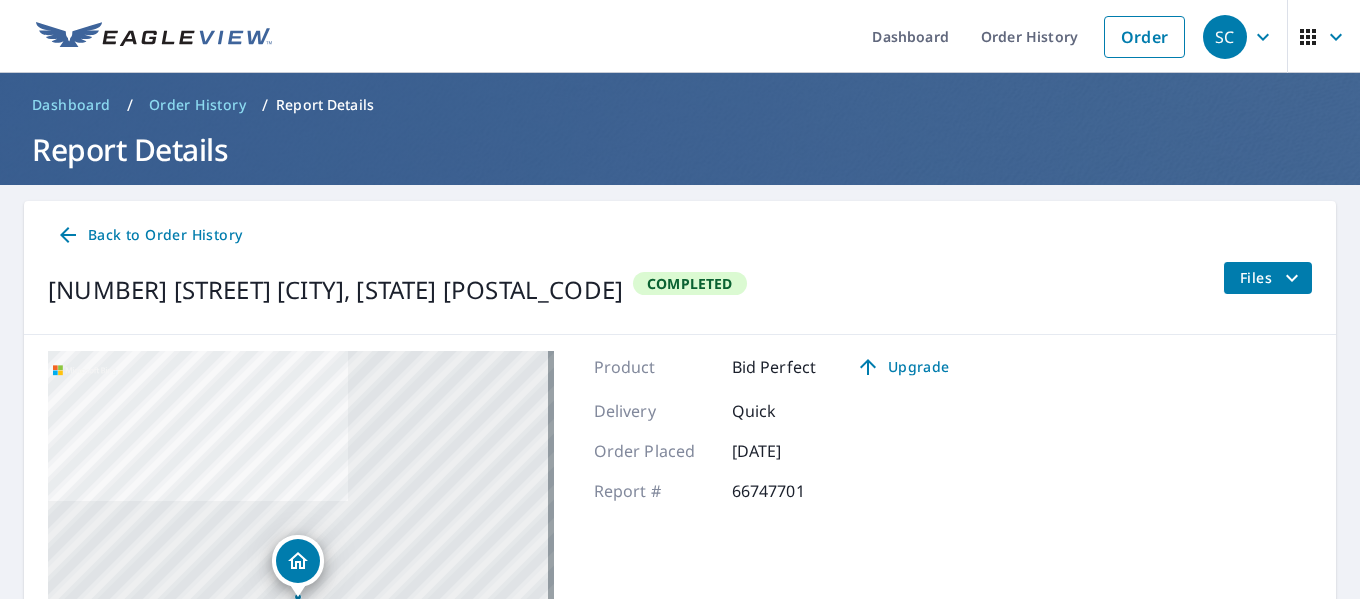 click 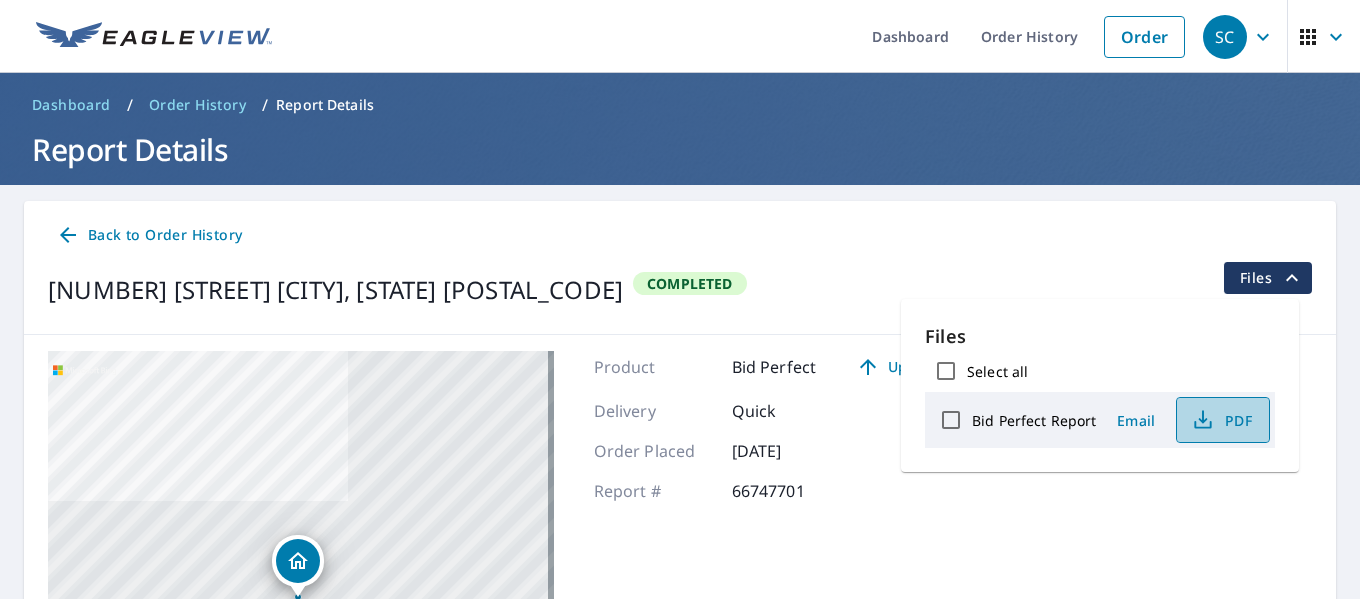 click 